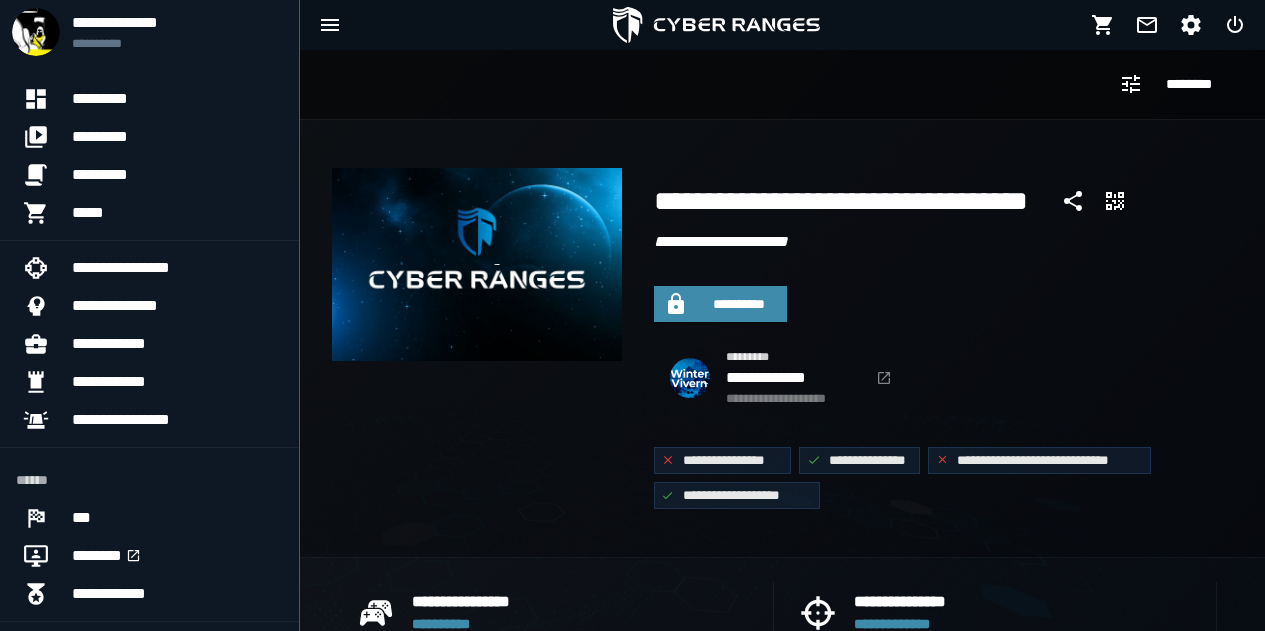 scroll, scrollTop: 0, scrollLeft: 0, axis: both 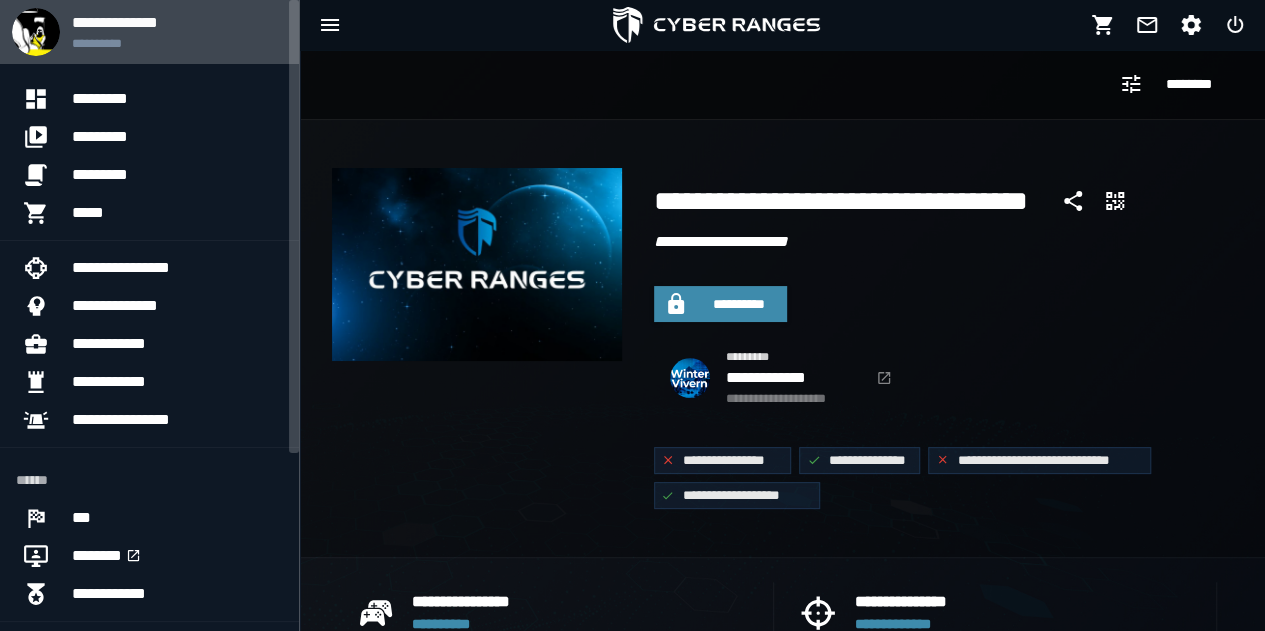 click on "**********" at bounding box center (177, 32) 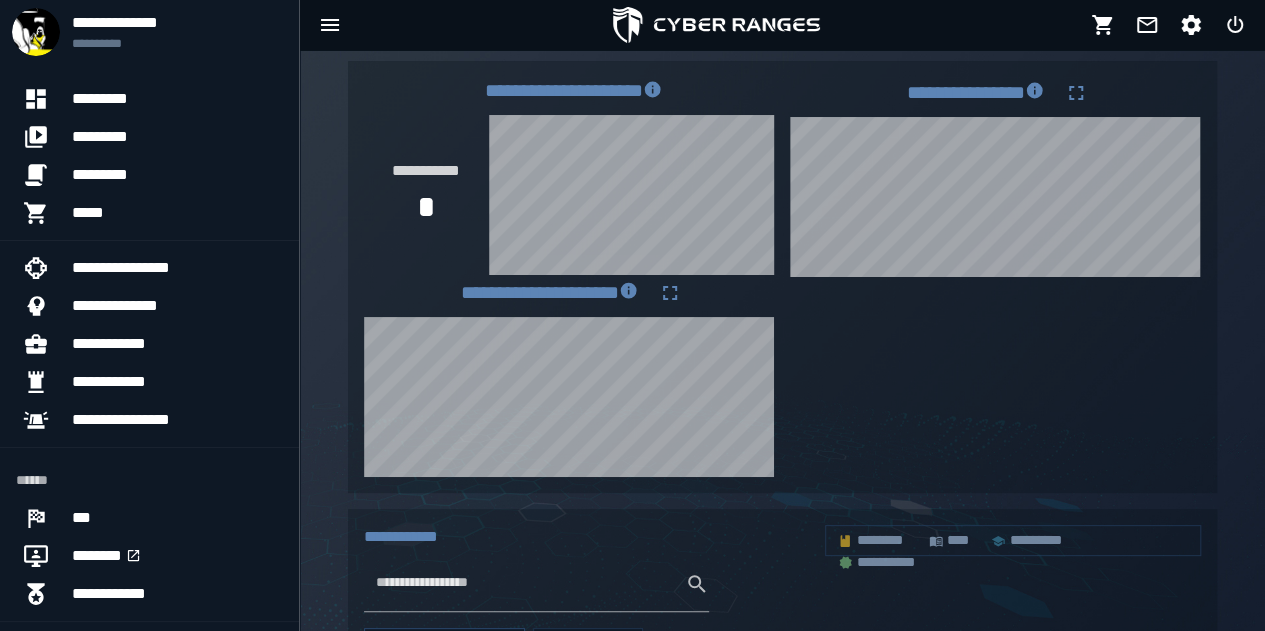 scroll, scrollTop: 769, scrollLeft: 0, axis: vertical 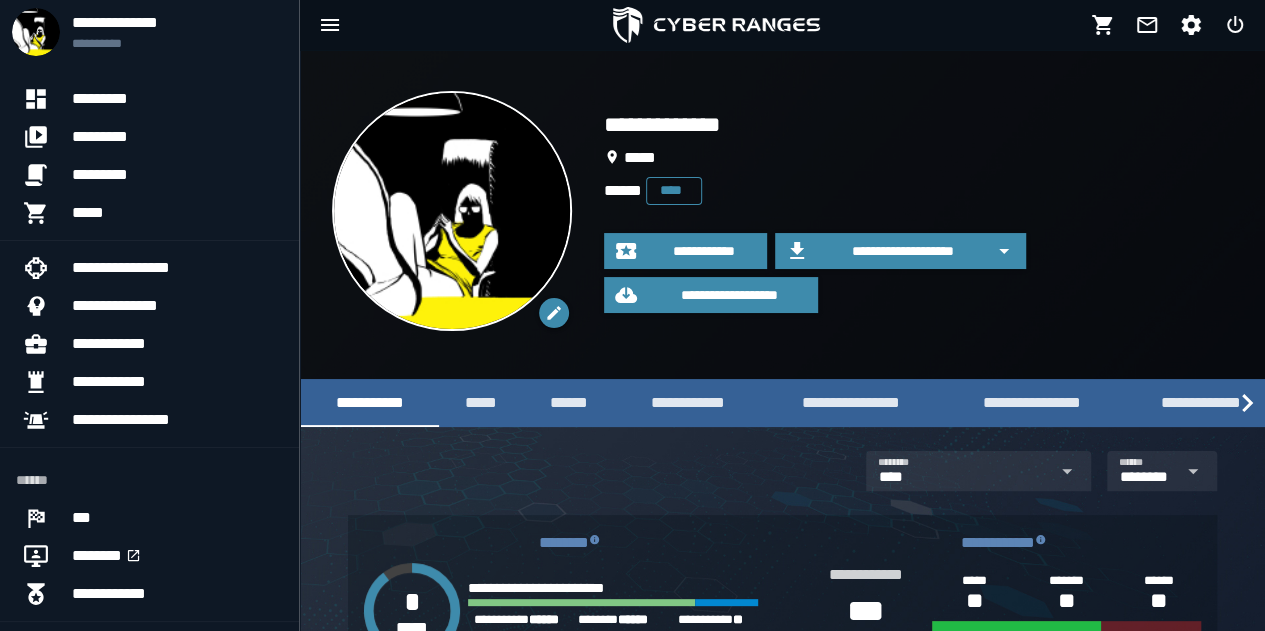 click on "**********" 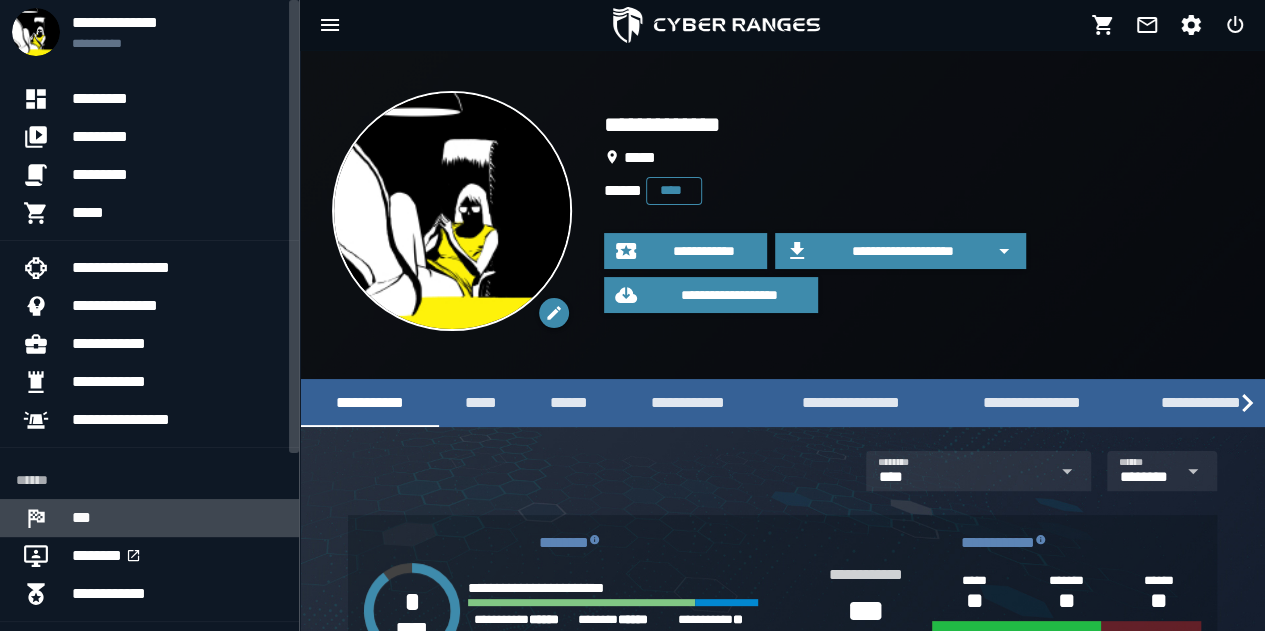 click on "***" at bounding box center [177, 518] 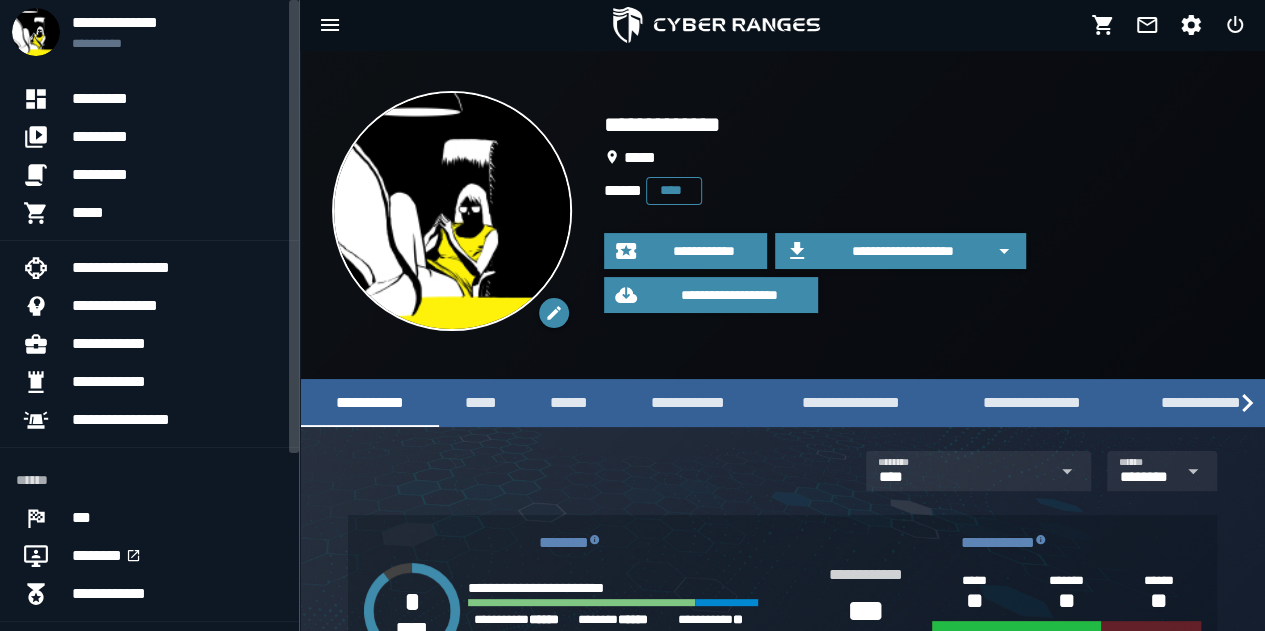 scroll, scrollTop: 0, scrollLeft: 0, axis: both 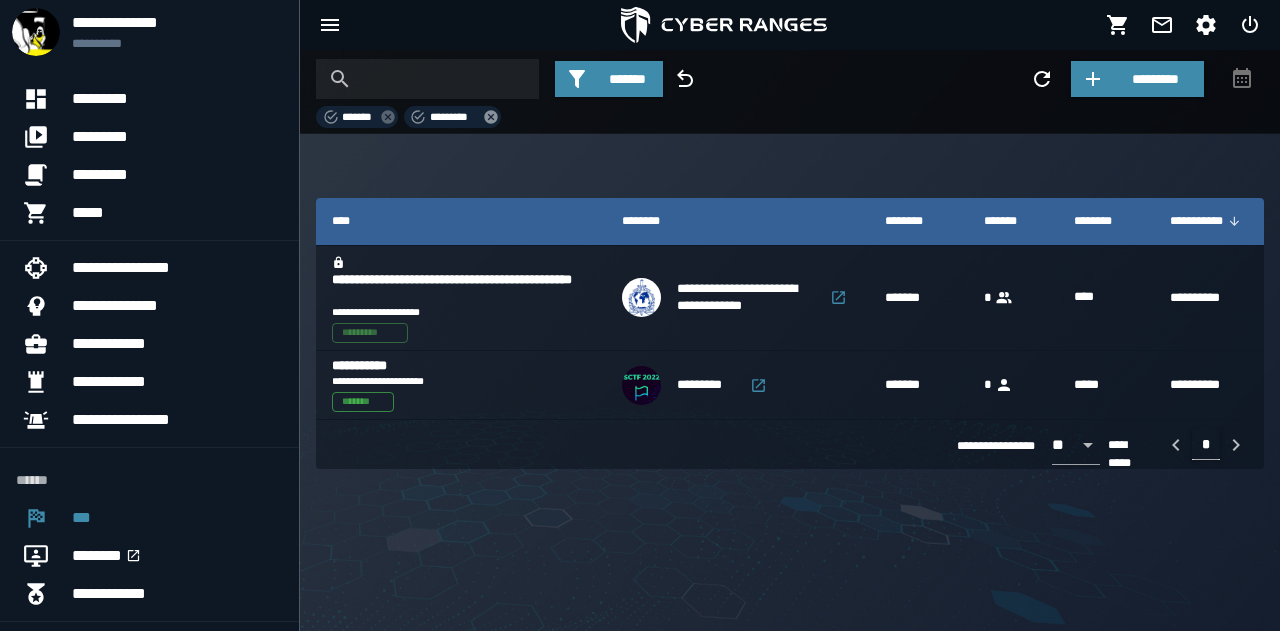 click 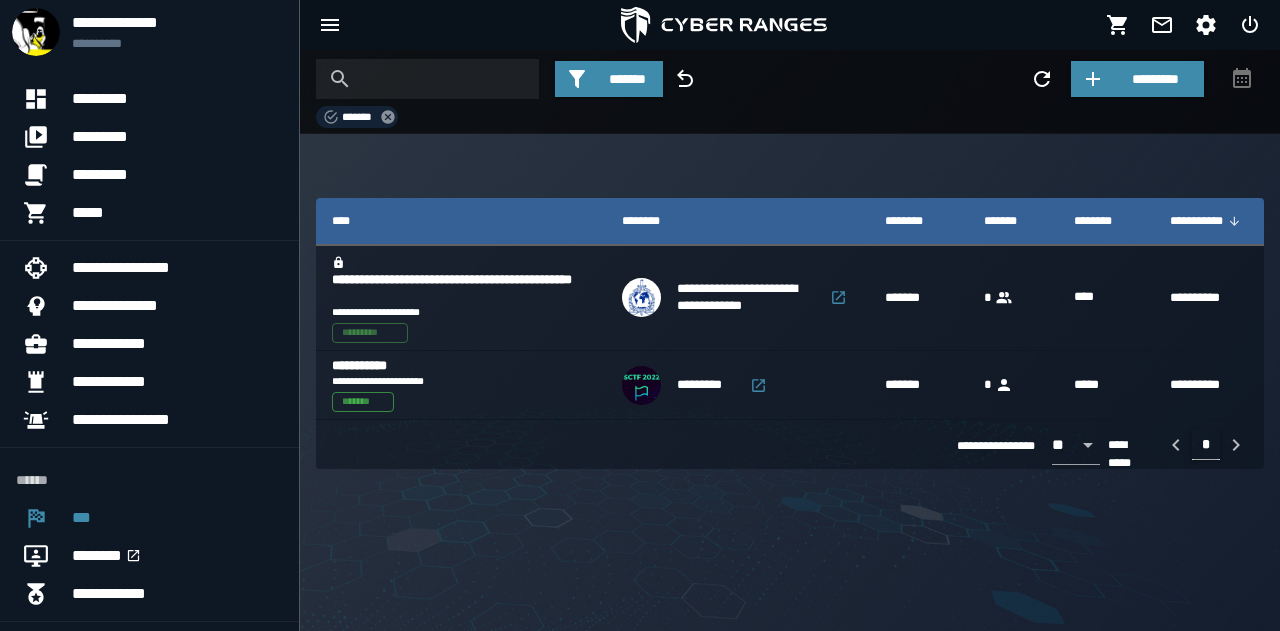 click 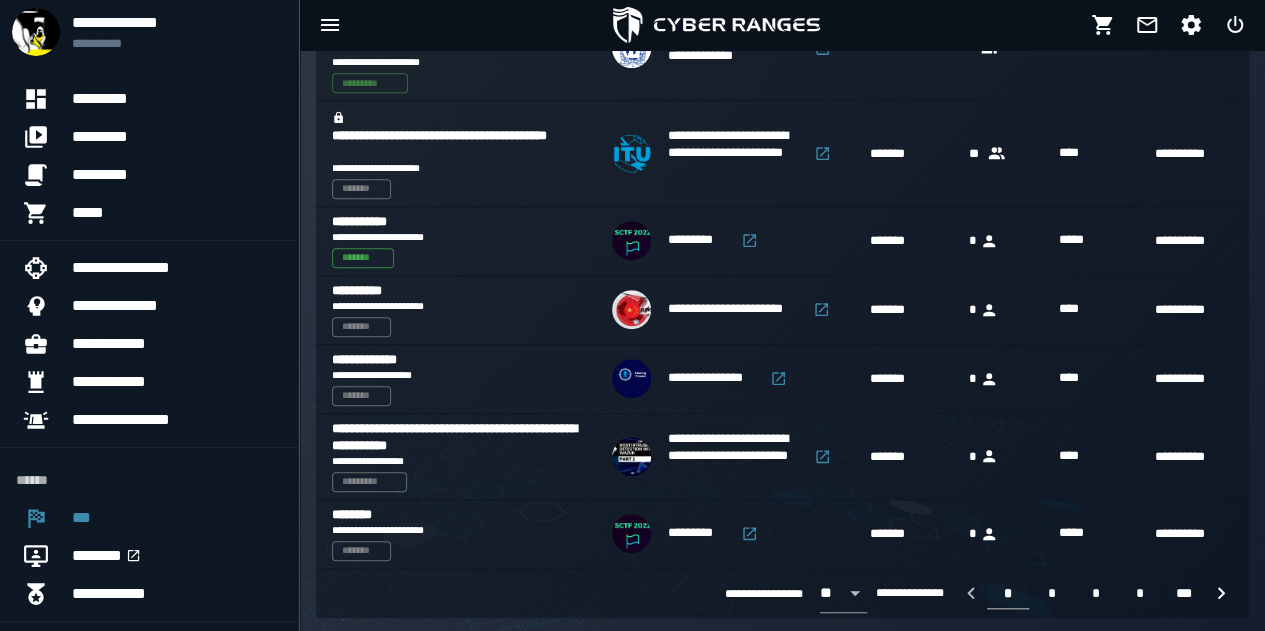 scroll, scrollTop: 544, scrollLeft: 0, axis: vertical 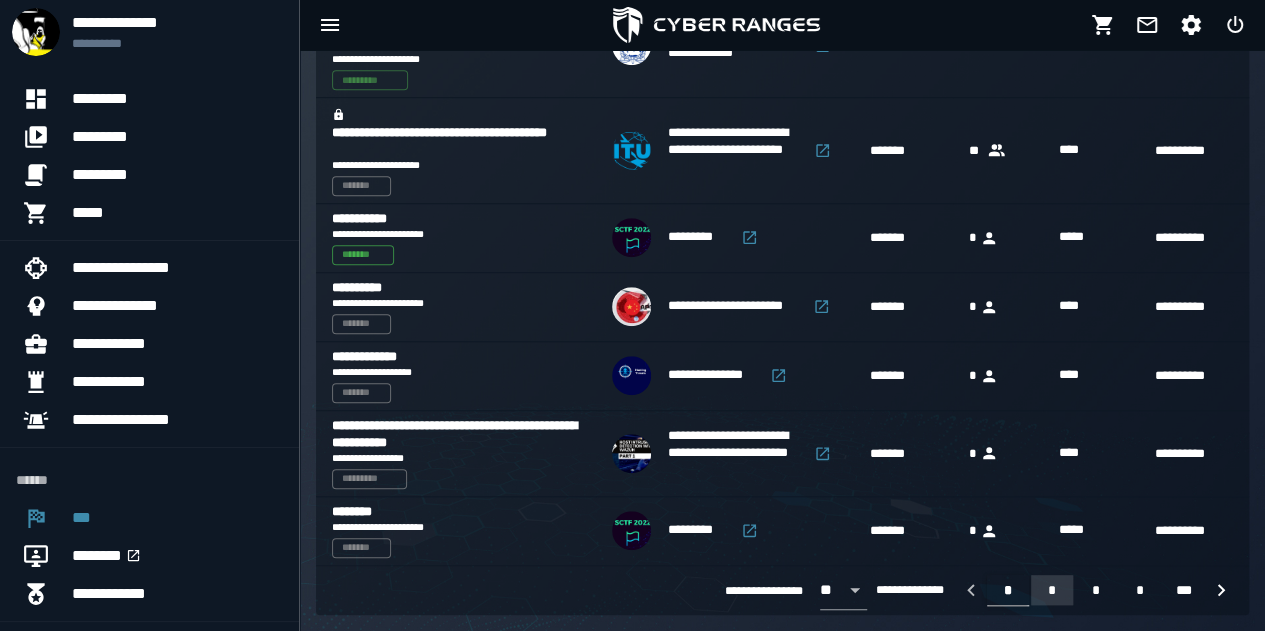 click on "*" at bounding box center (1052, 590) 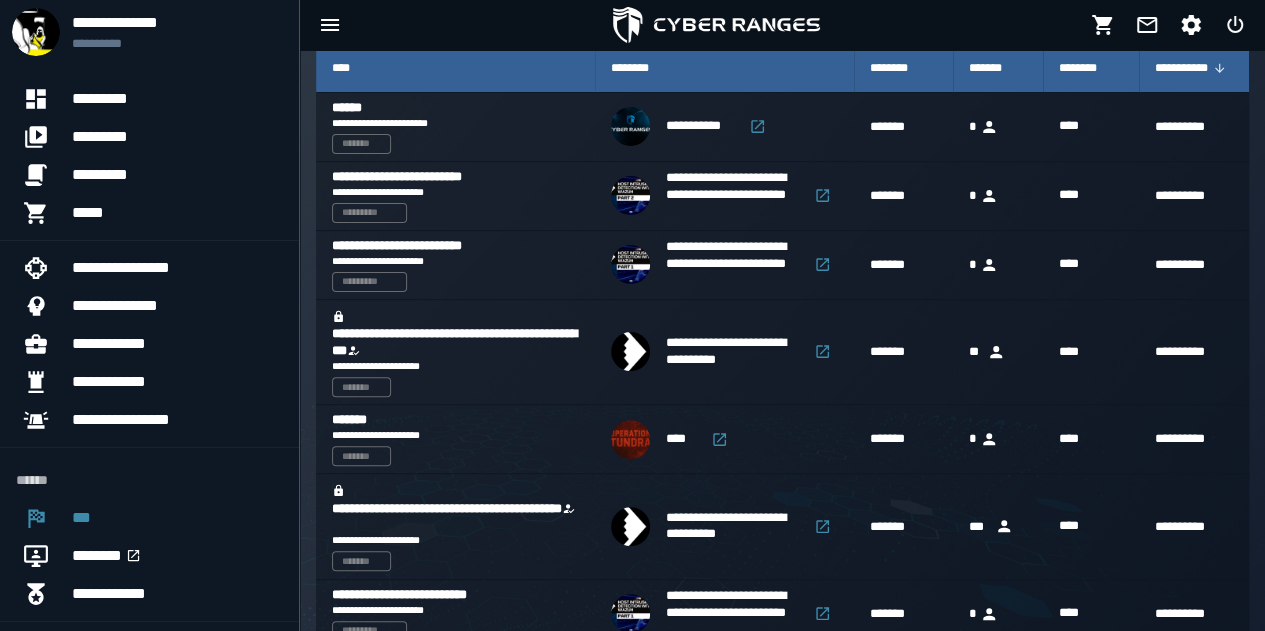 scroll, scrollTop: 138, scrollLeft: 0, axis: vertical 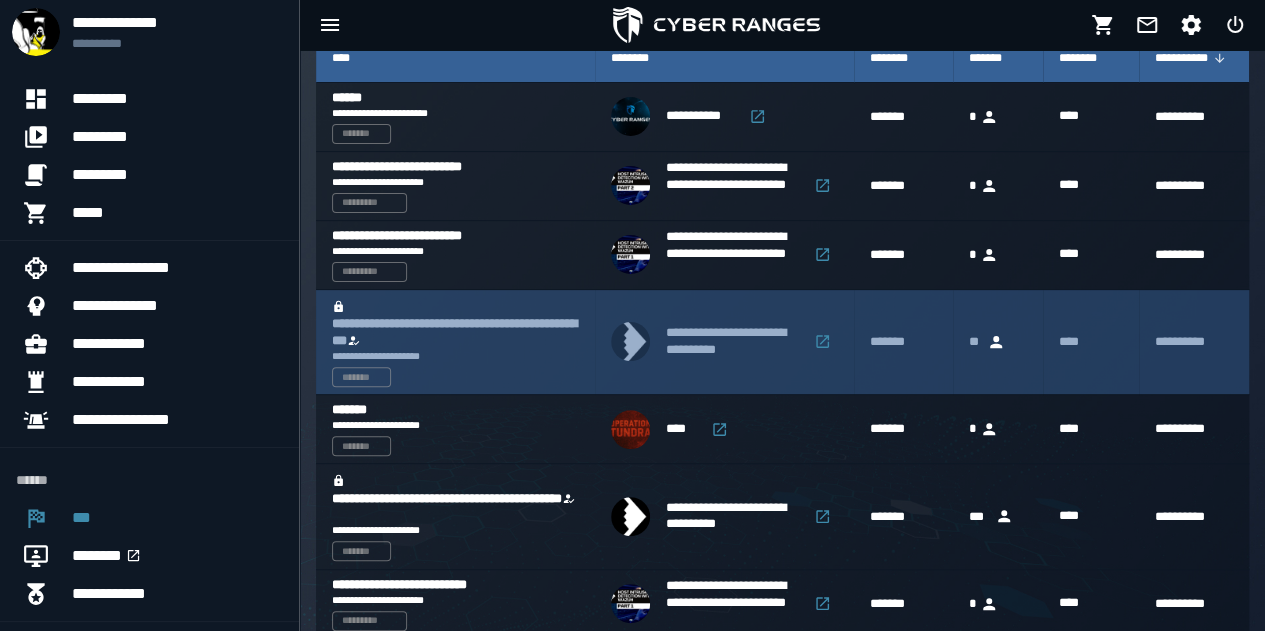 click on "**********" at bounding box center [455, 333] 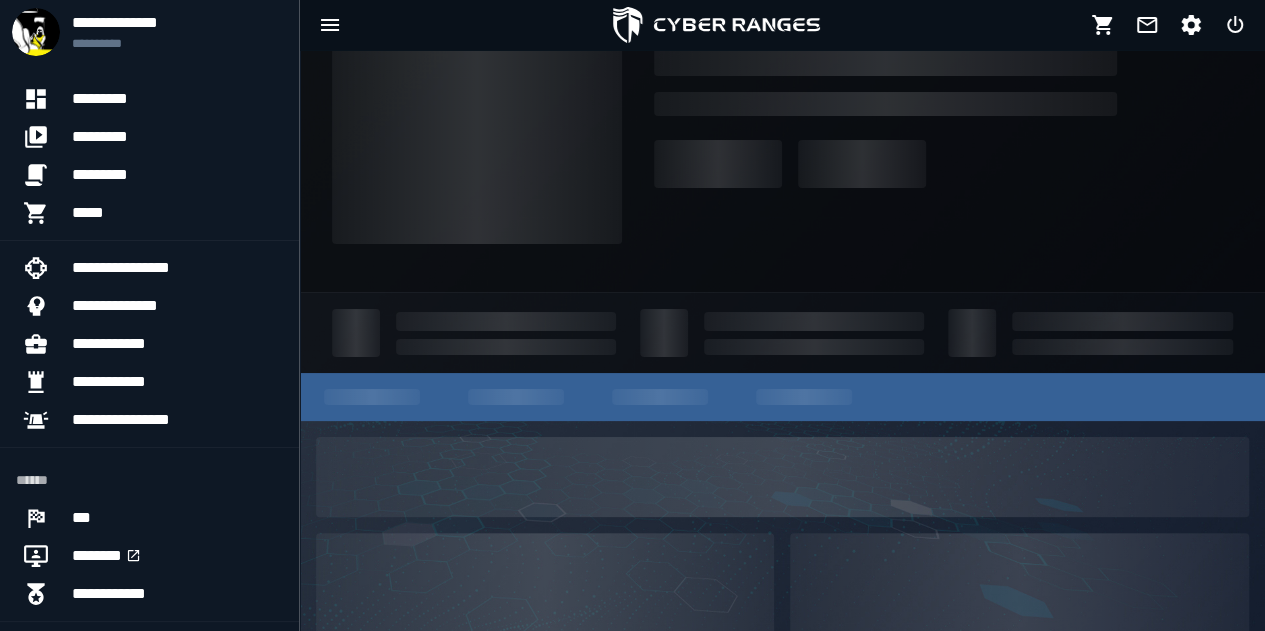 scroll, scrollTop: 0, scrollLeft: 0, axis: both 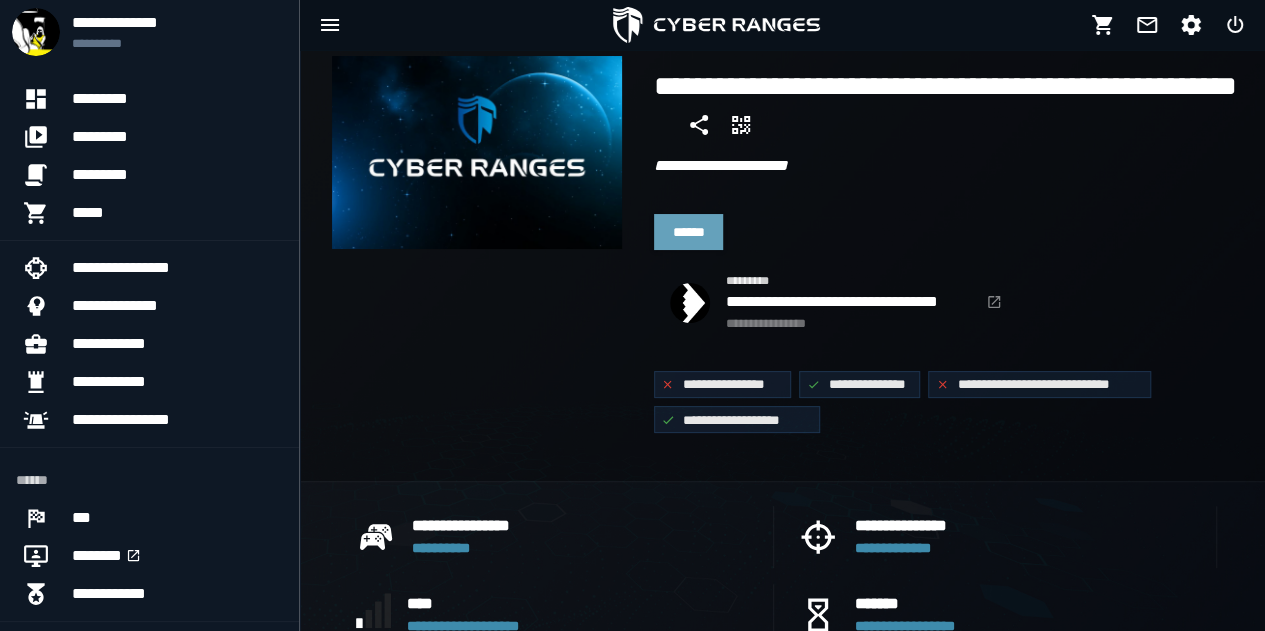 drag, startPoint x: 690, startPoint y: 226, endPoint x: 660, endPoint y: 239, distance: 32.695564 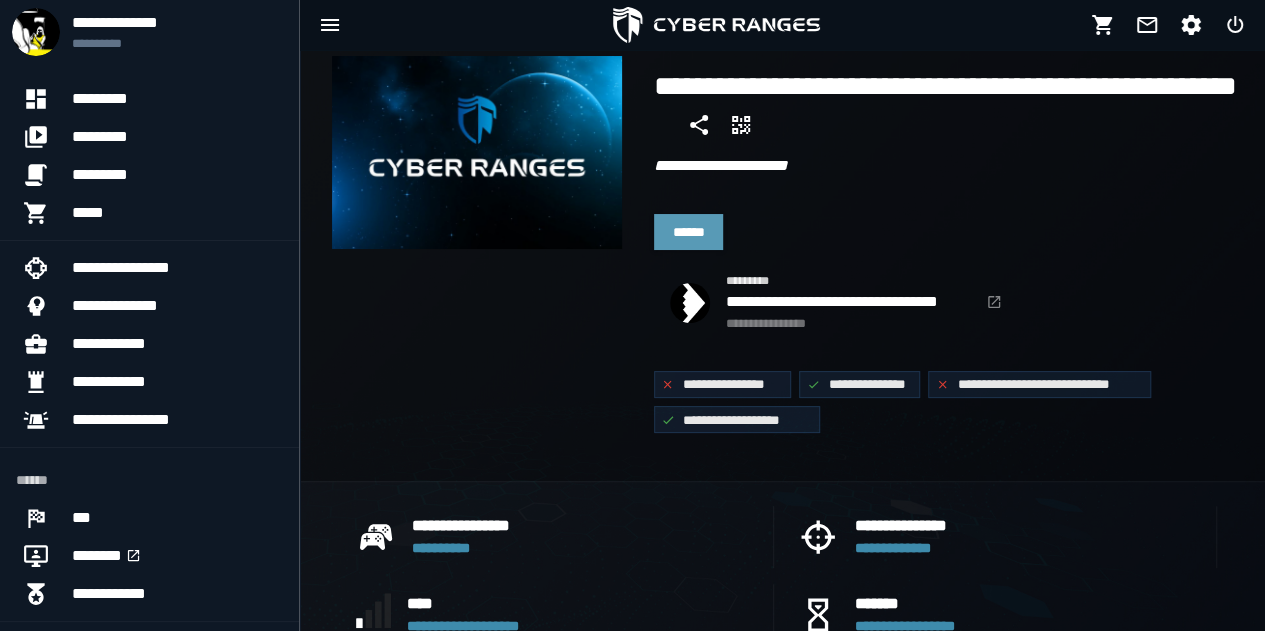 click on "******" at bounding box center [689, 232] 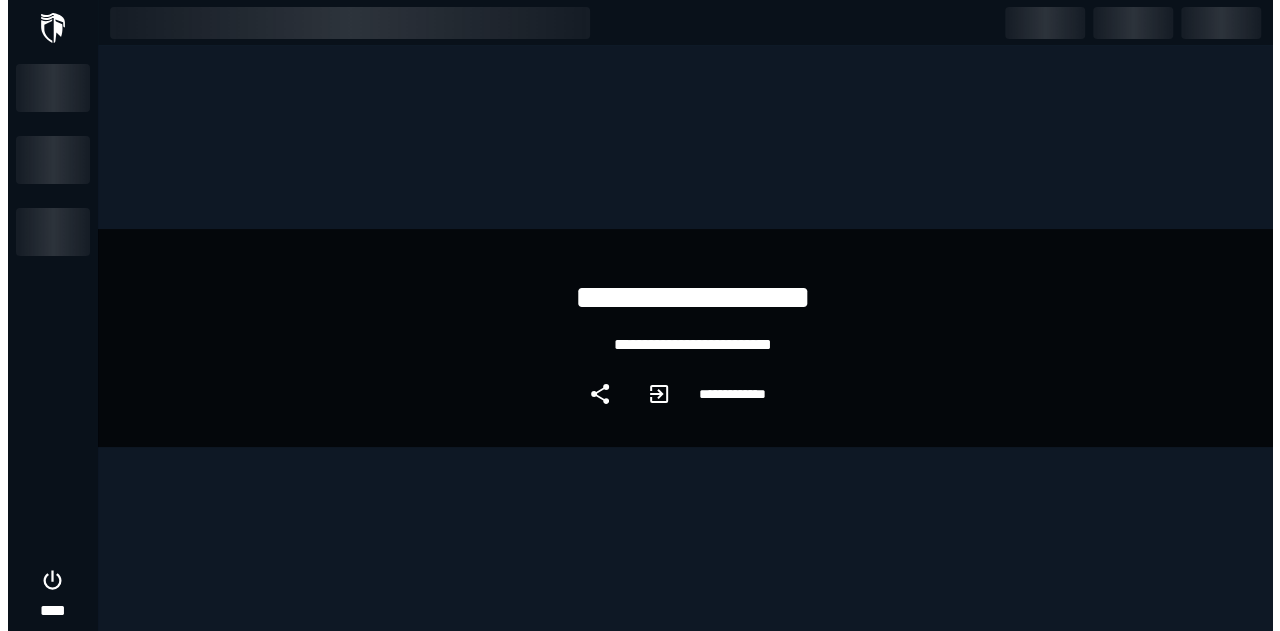 scroll, scrollTop: 0, scrollLeft: 0, axis: both 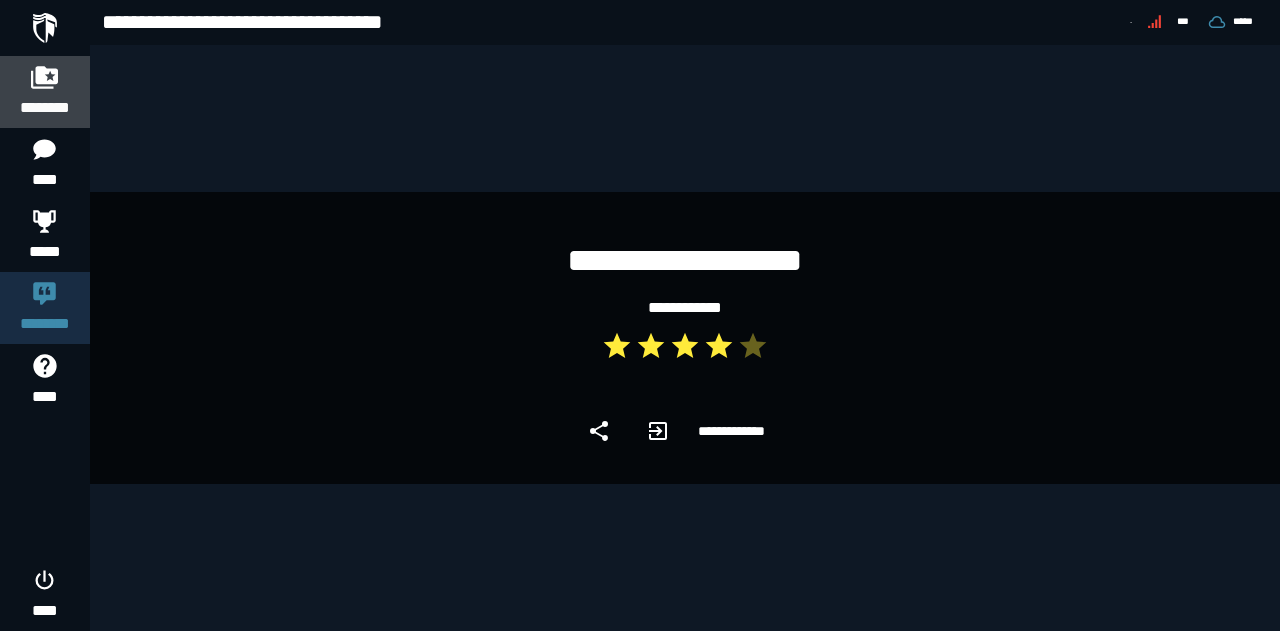 click on "********" at bounding box center [45, 92] 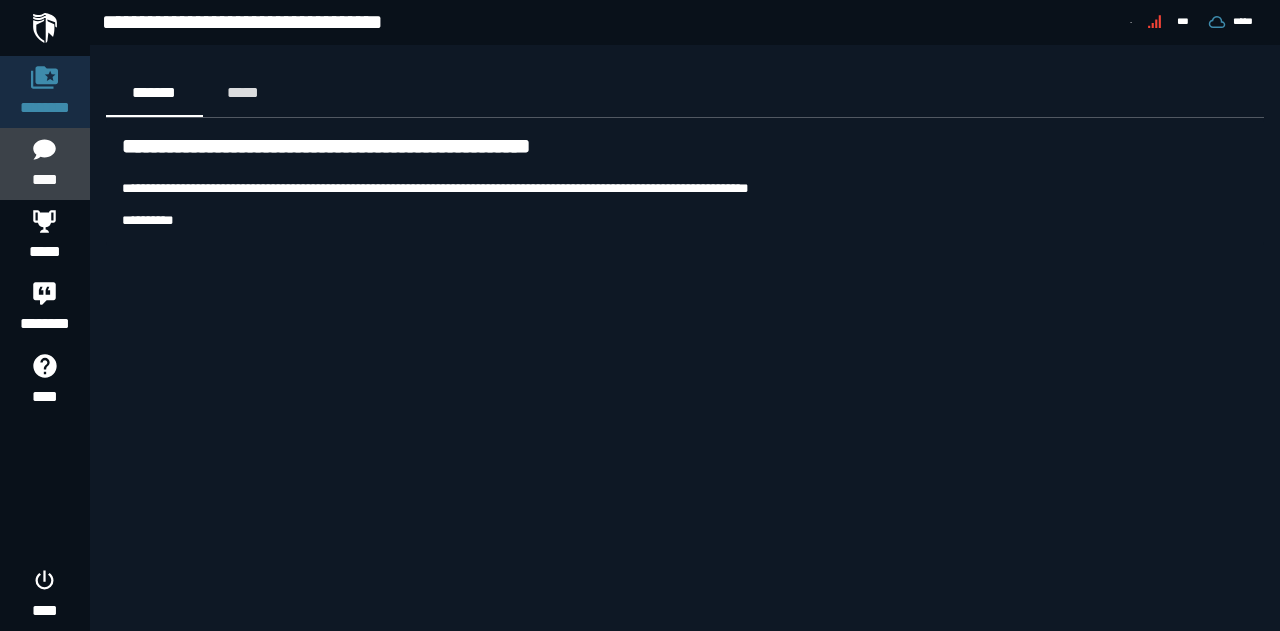 click 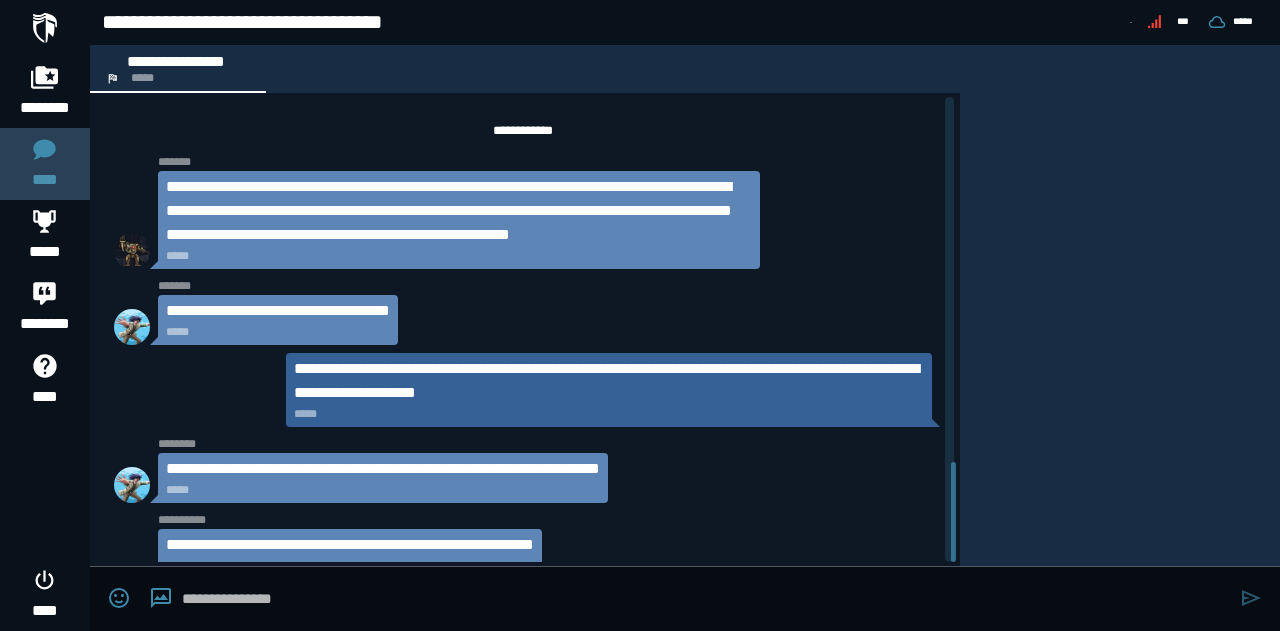 scroll, scrollTop: 1696, scrollLeft: 0, axis: vertical 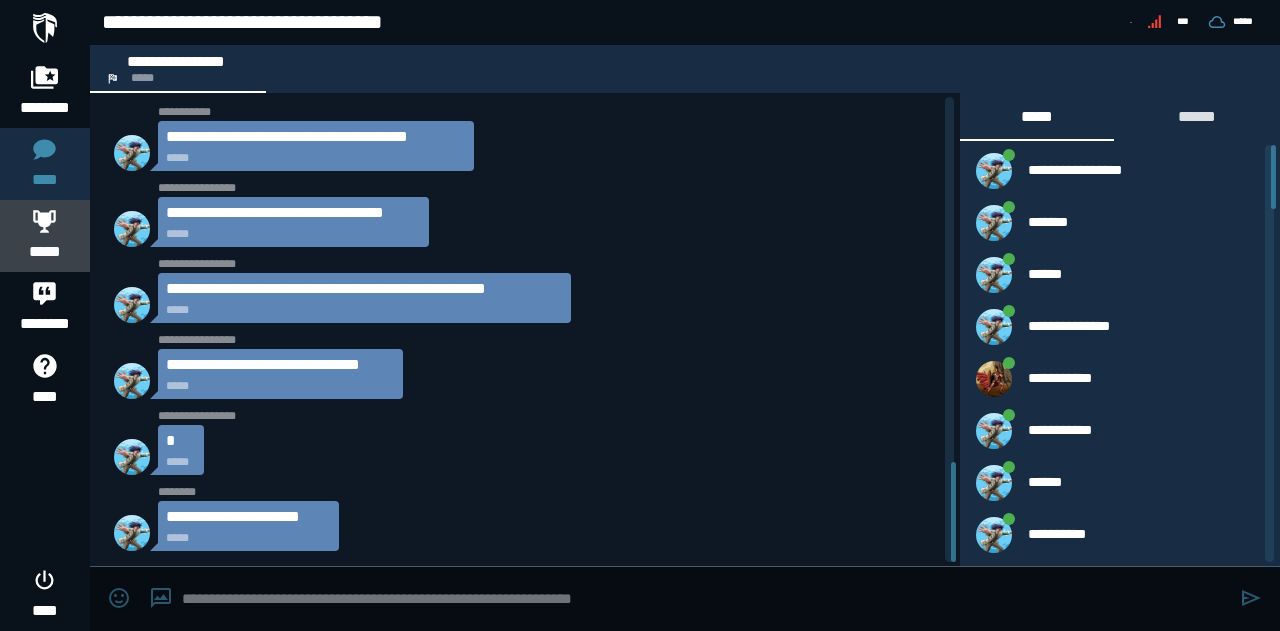 click on "*****" at bounding box center [45, 252] 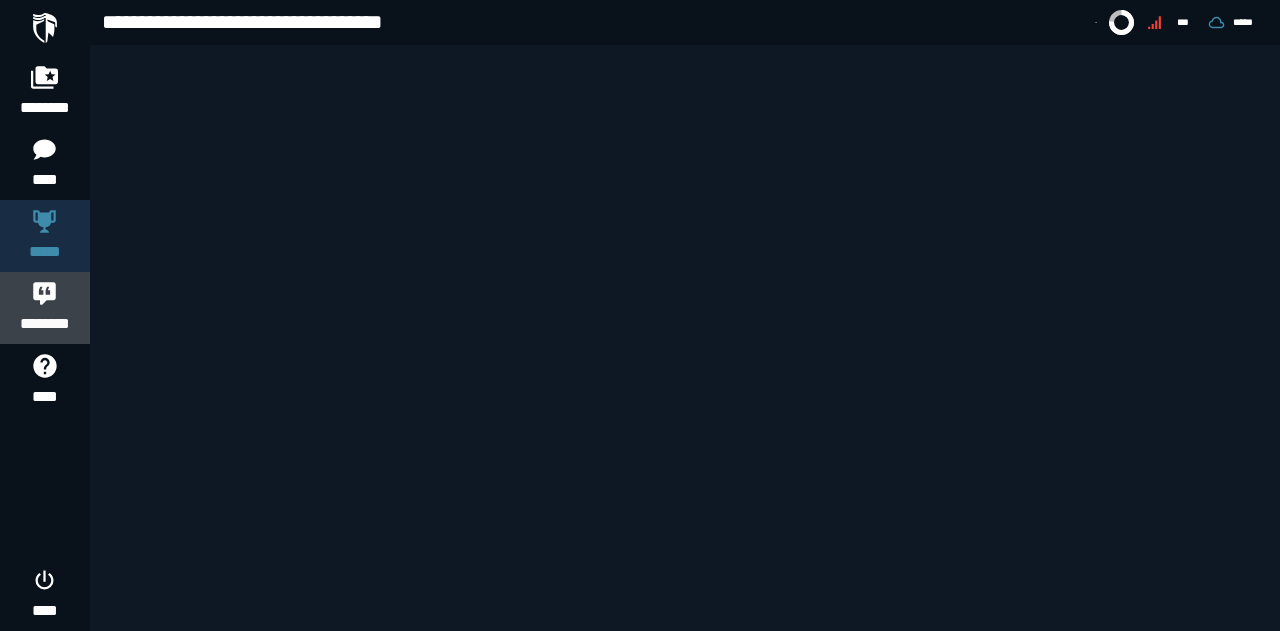 click 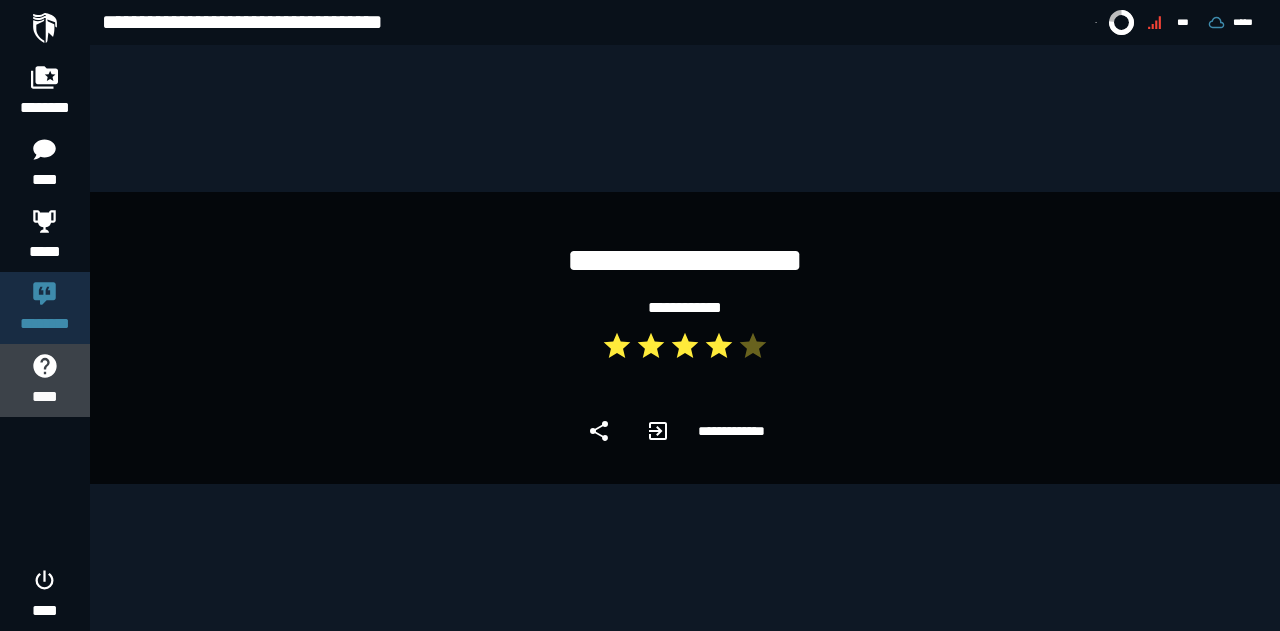 click 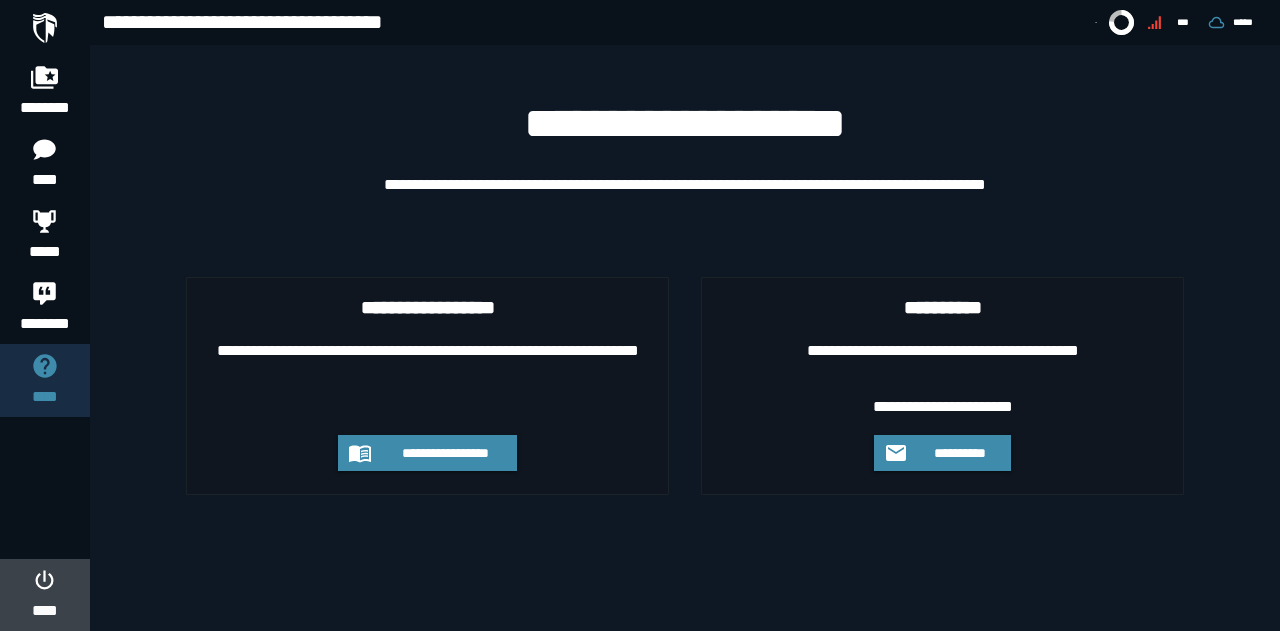 click 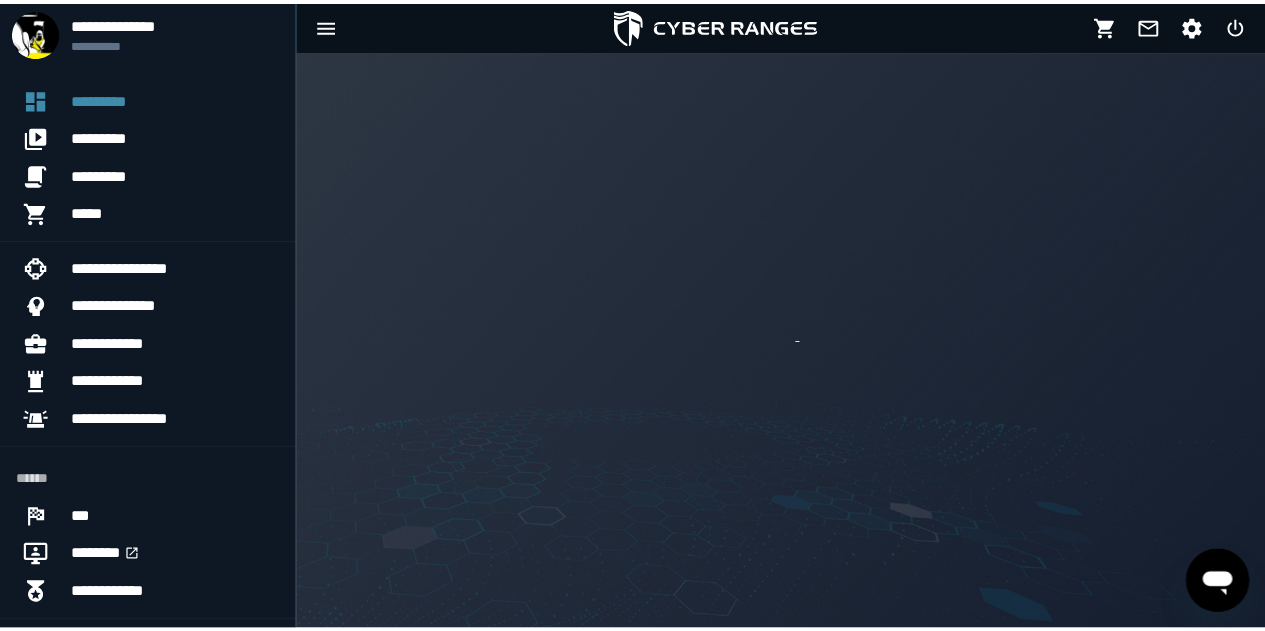 scroll, scrollTop: 0, scrollLeft: 0, axis: both 